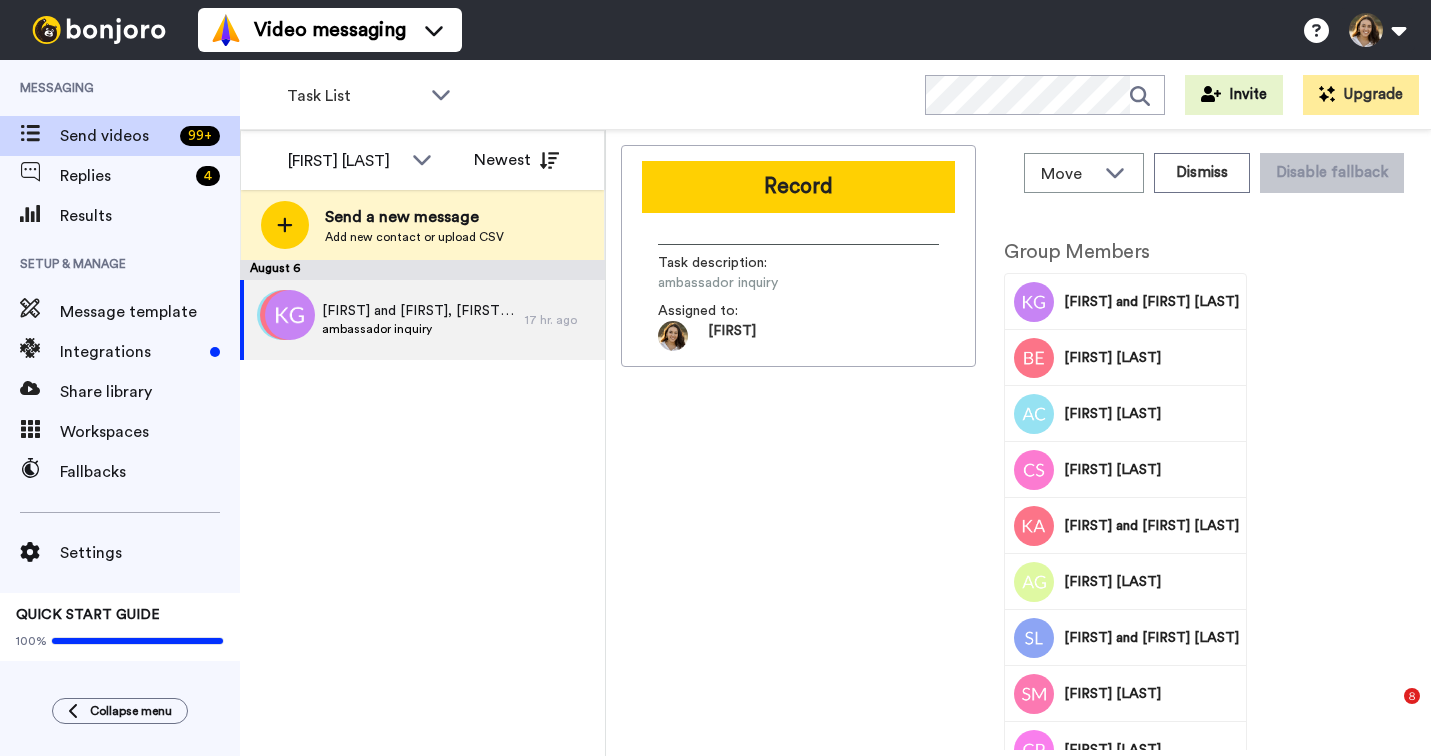 scroll, scrollTop: 0, scrollLeft: 0, axis: both 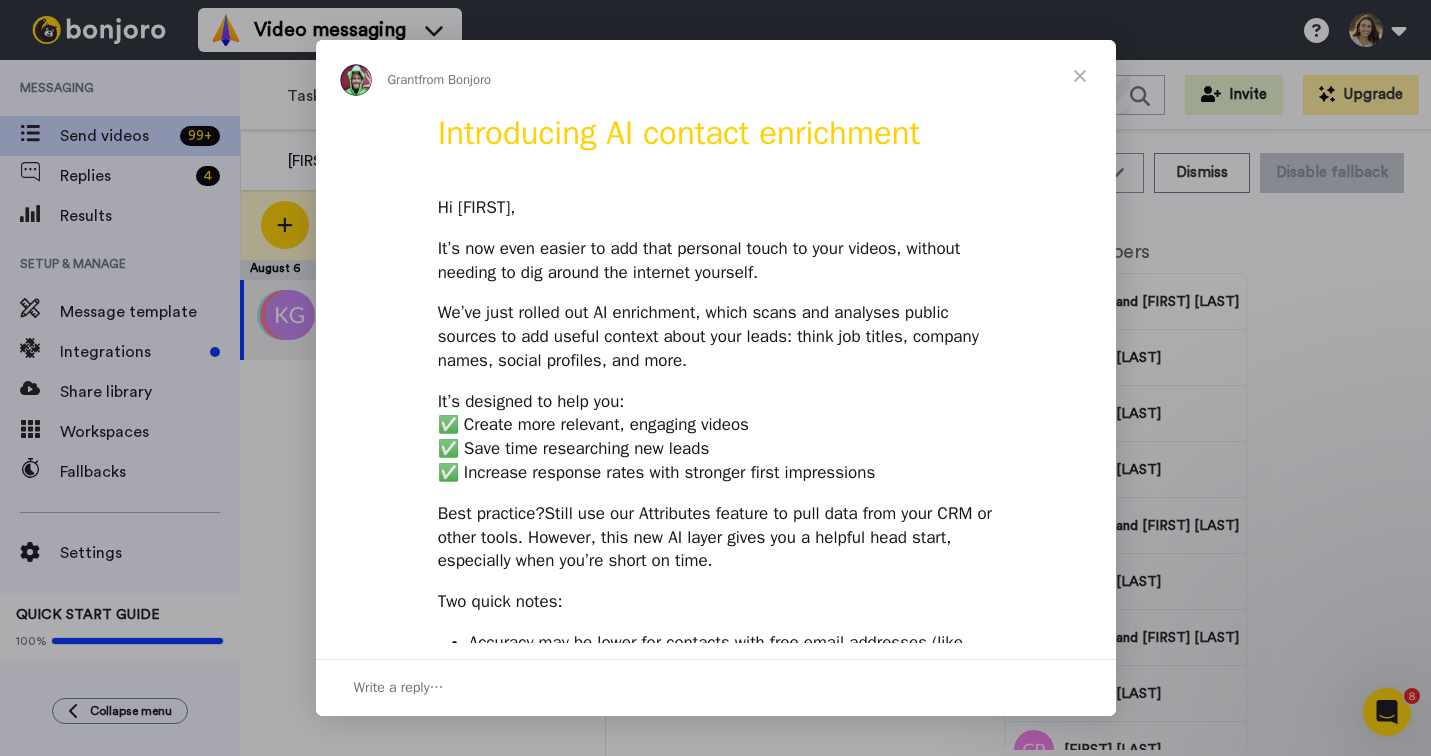 click at bounding box center (1080, 76) 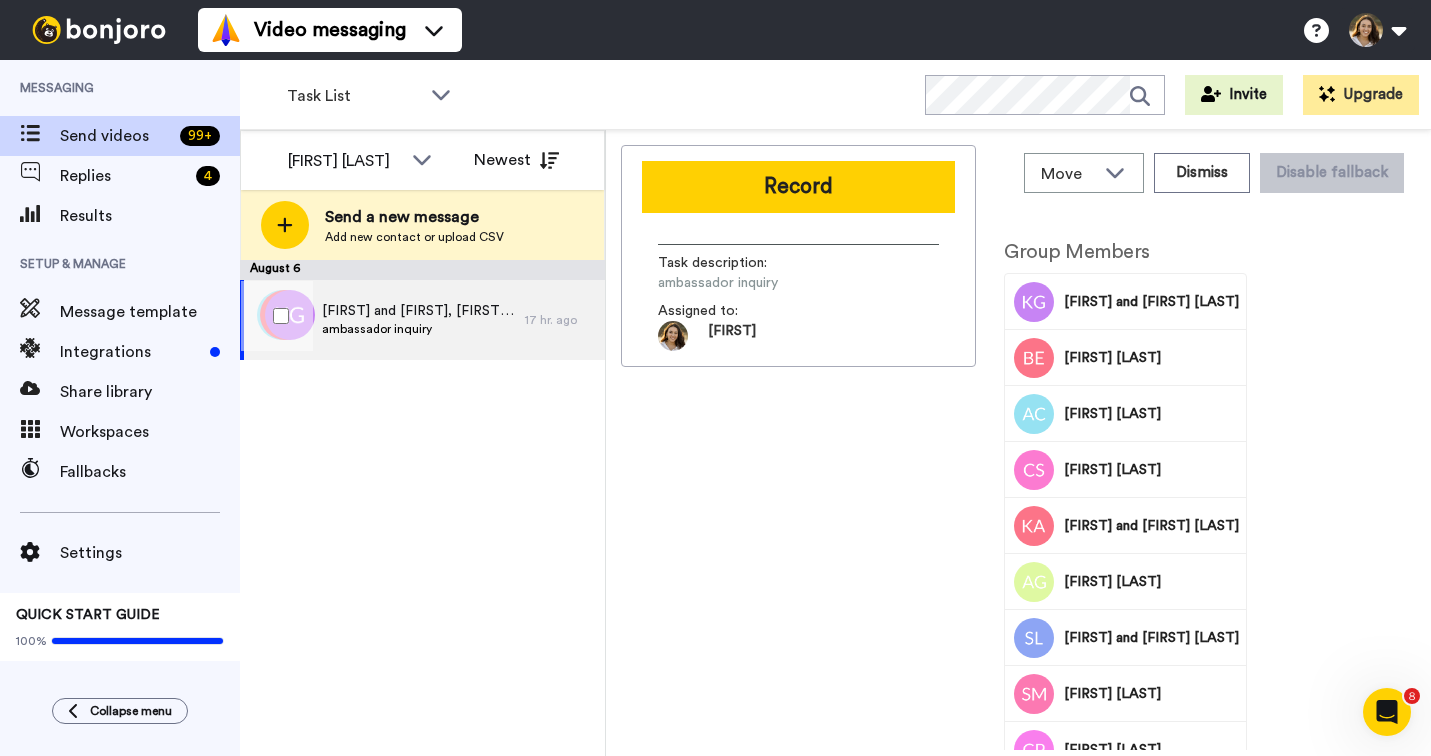 click on "ambassador inquiry" at bounding box center [418, 329] 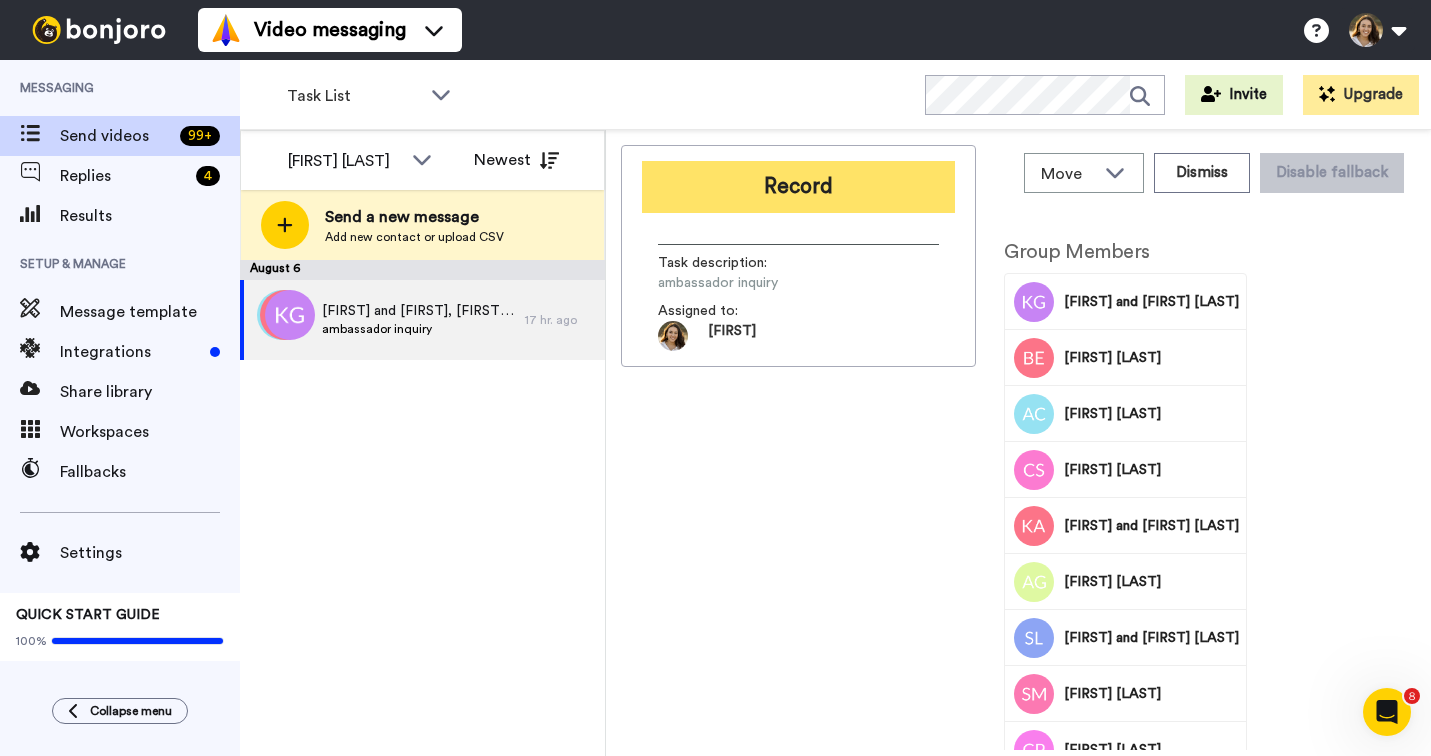 click on "Record" at bounding box center (798, 187) 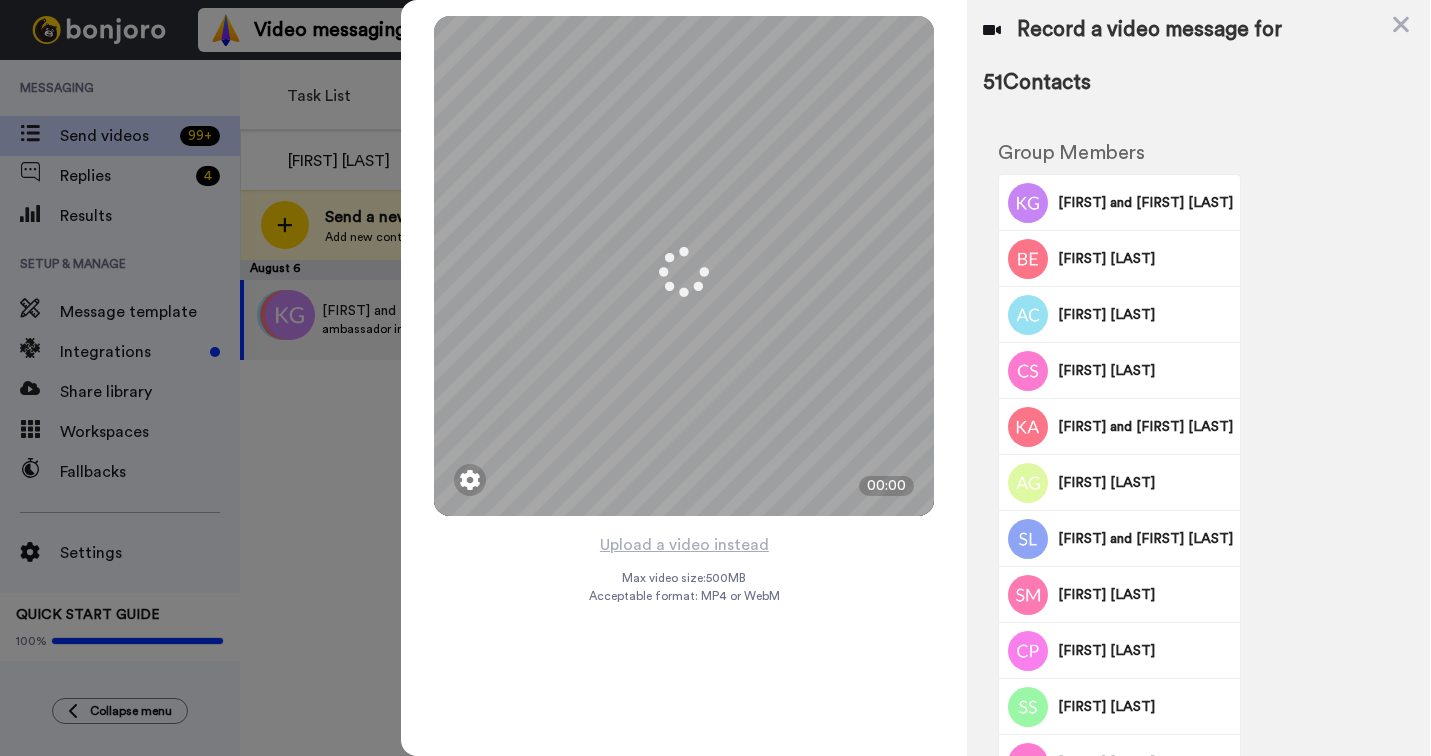 click on "Upload a video instead Max video size:  500 MB Acceptable format: MP4 or WebM" at bounding box center [684, 632] 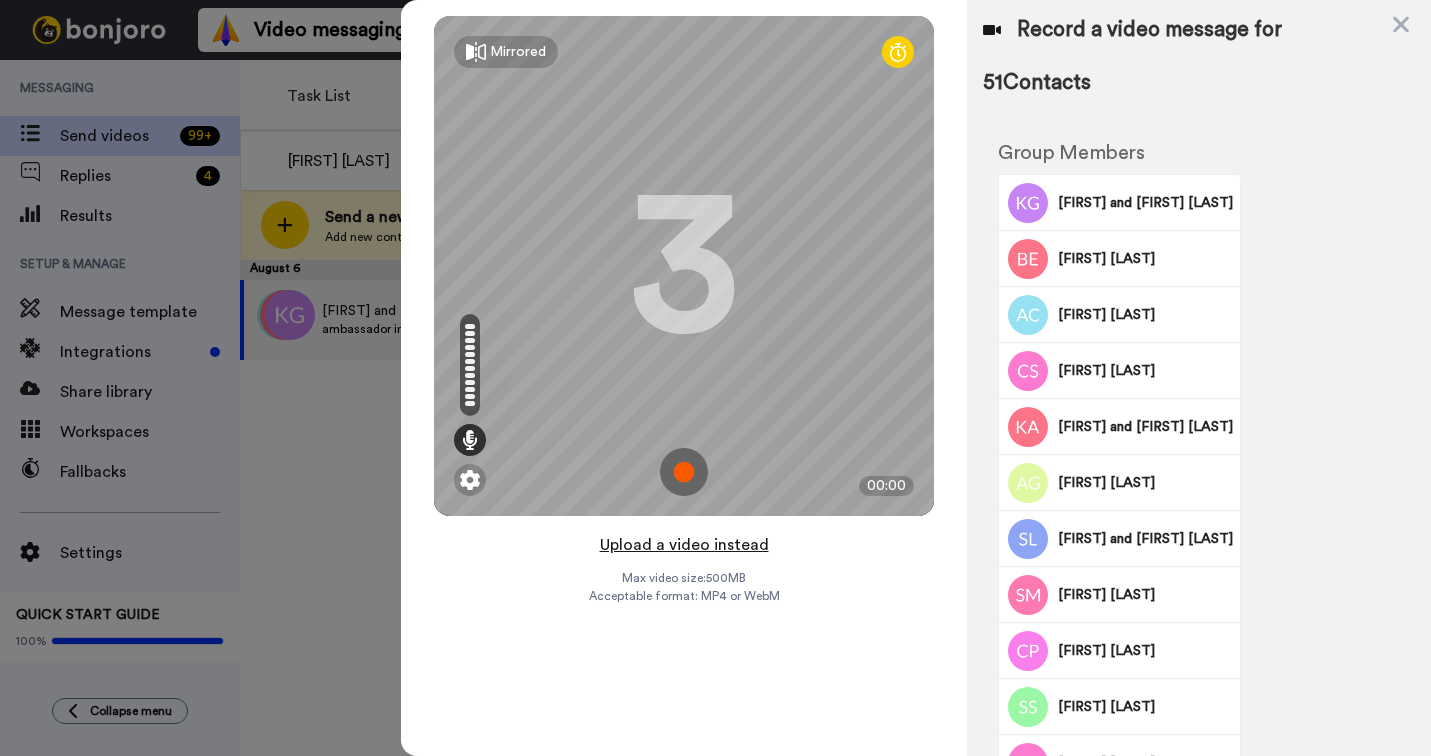 click on "Upload a video instead" at bounding box center (684, 545) 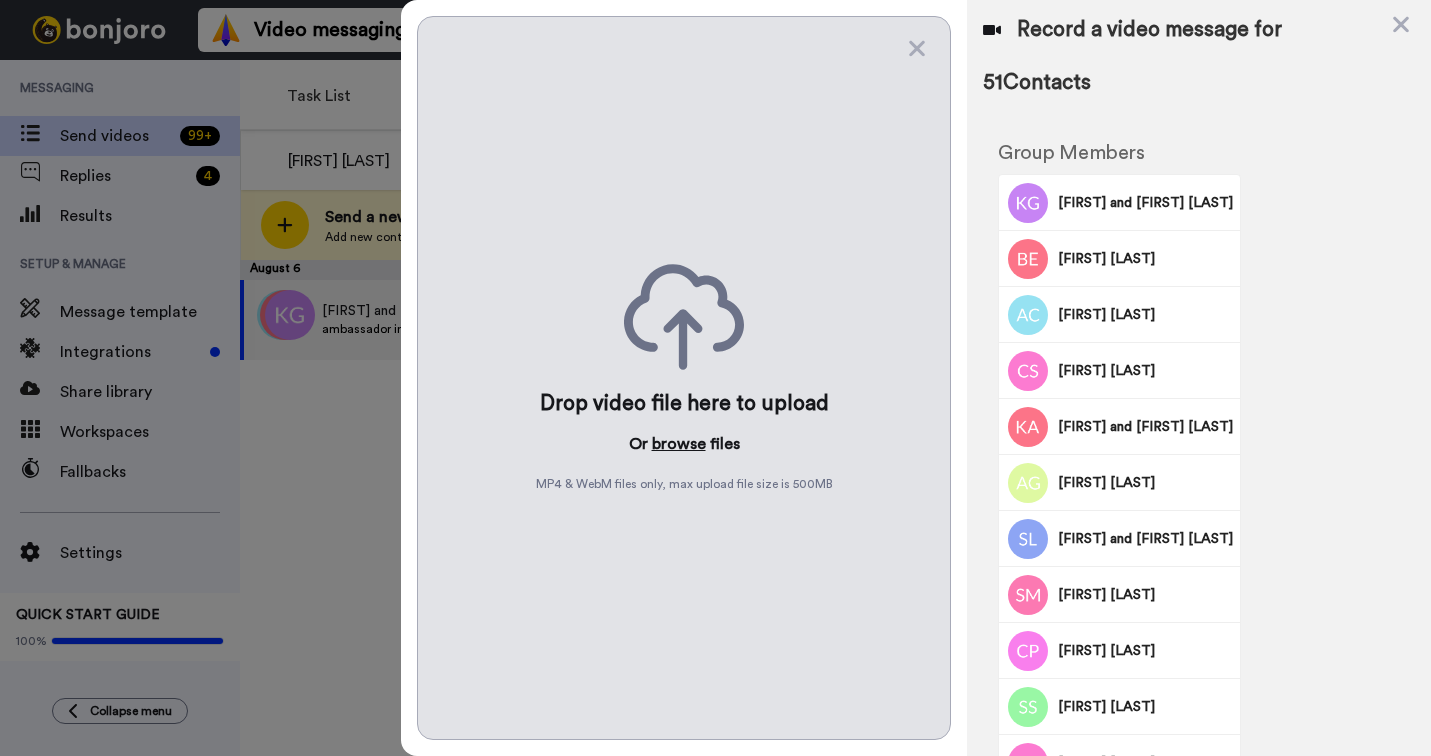 click on "browse" at bounding box center (679, 444) 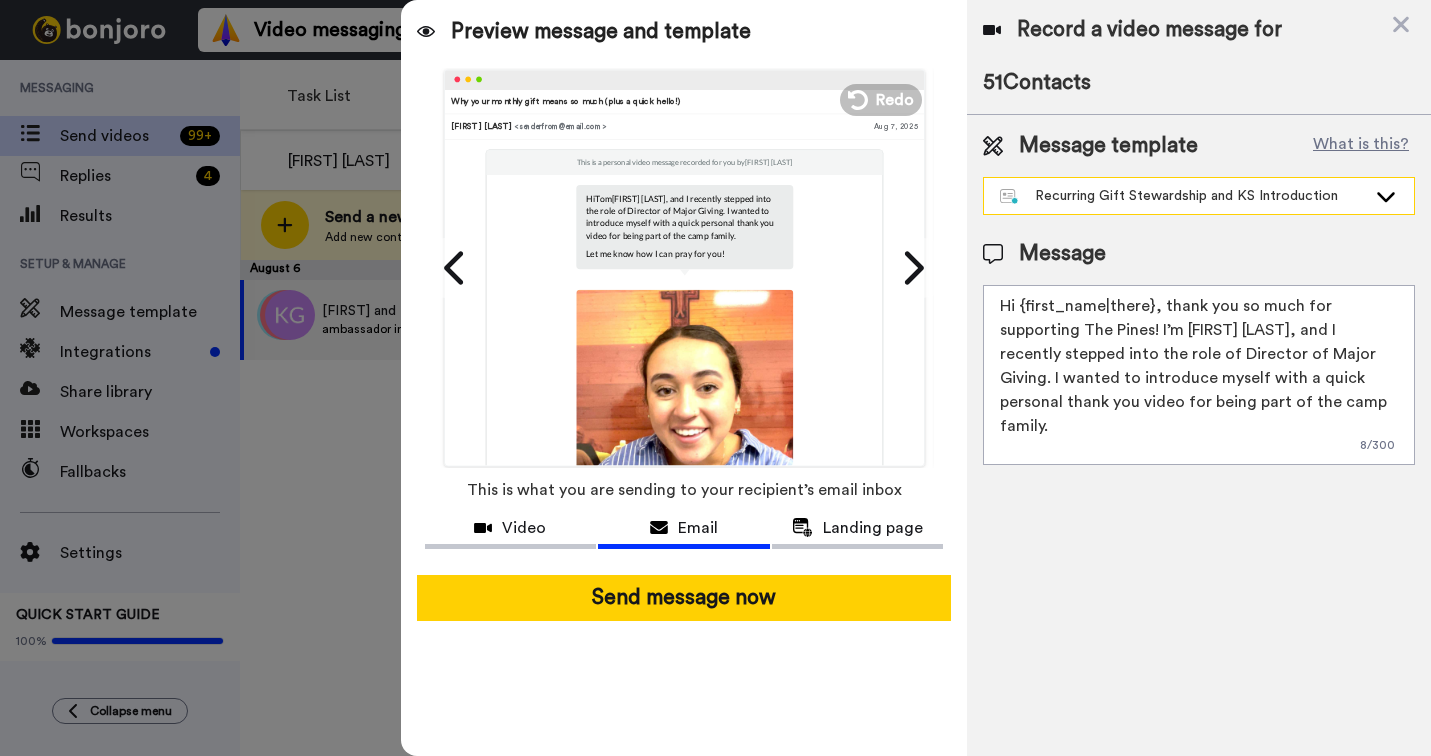 click on "Recurring Gift Stewardship and KS Introduction" at bounding box center (1199, 196) 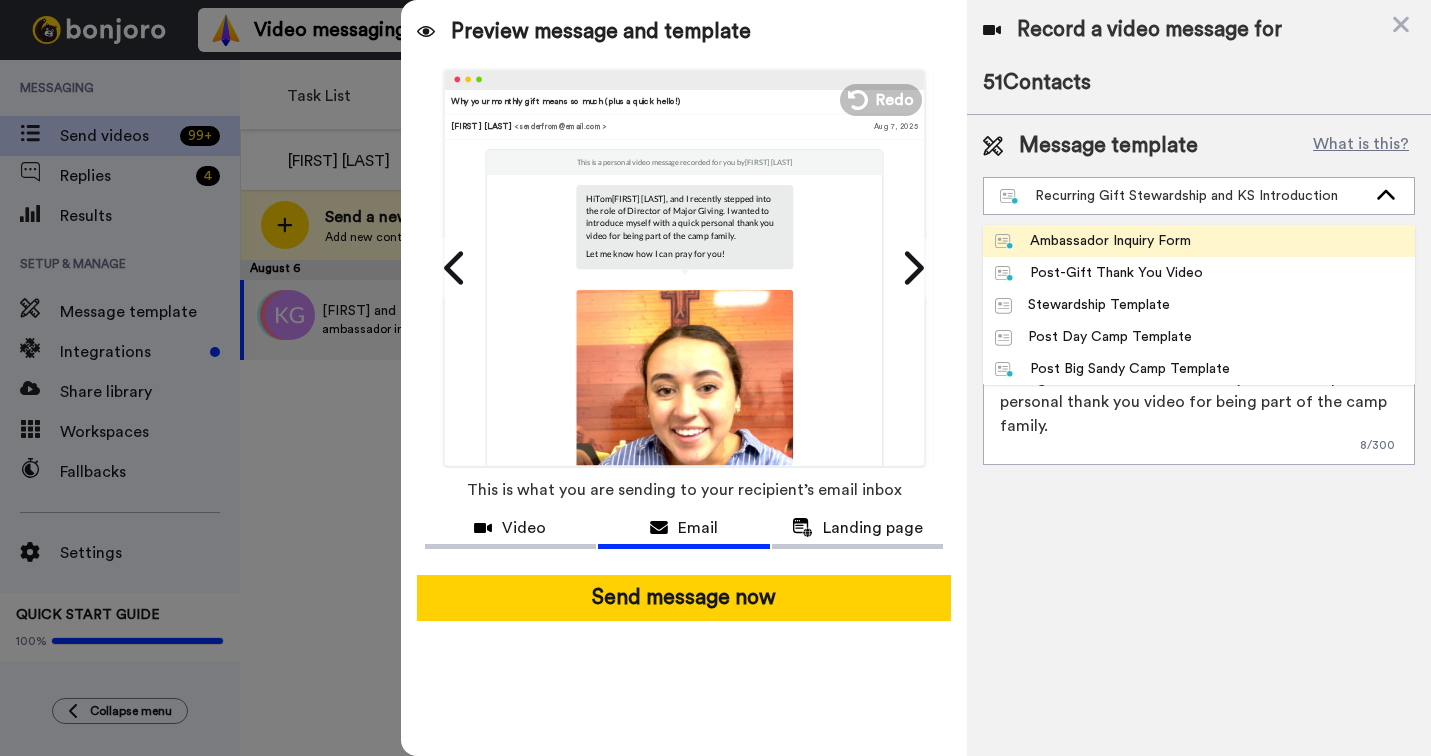 click on "Ambassador Inquiry Form" at bounding box center [1199, 241] 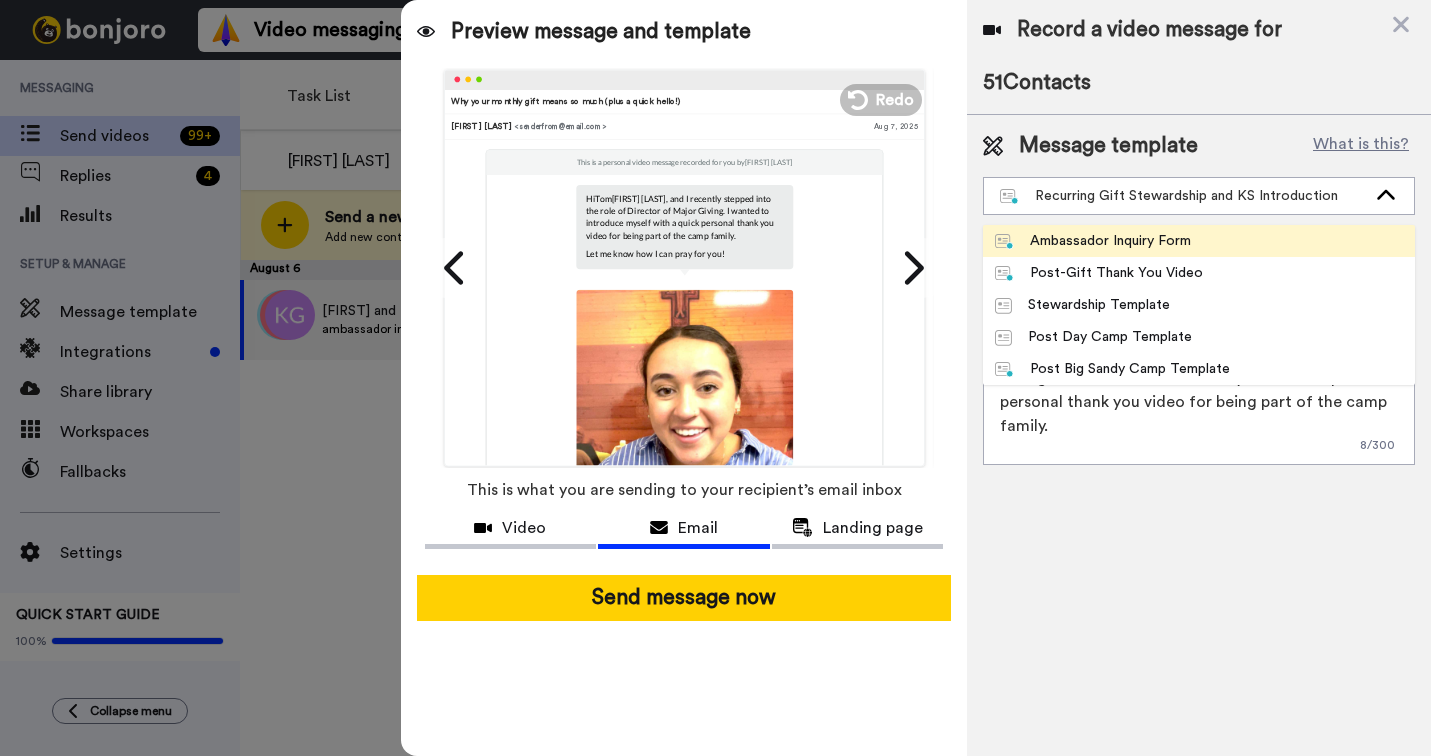 type on "Hey {first_name|there}! We’re building a small team of Ambassadors for North Texas Giving Day, and I thought of you! It’s a short-term, high-impact role to help campers encounter Christ. Check out this quick video! I’d love to have you on the team! Fill out the form below!" 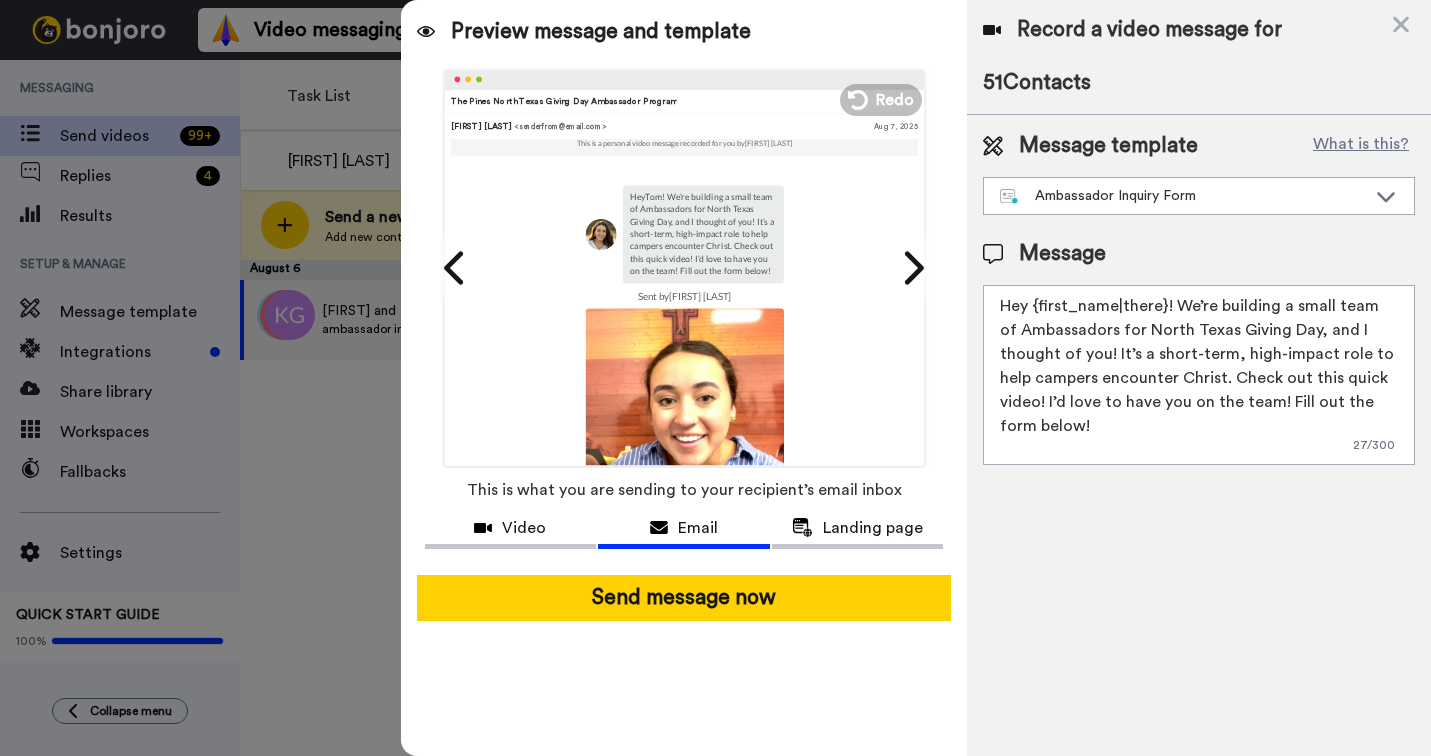 scroll, scrollTop: 0, scrollLeft: 0, axis: both 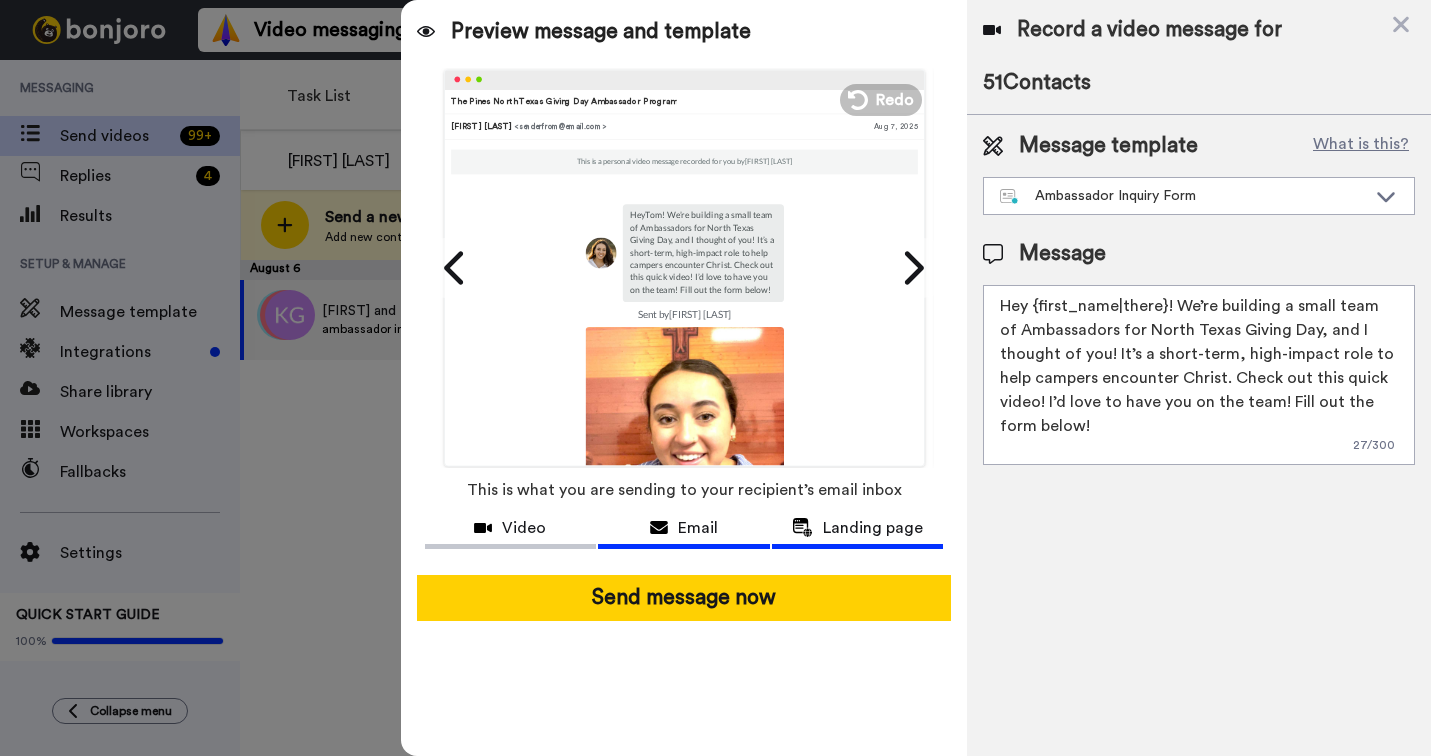 click on "Landing page" at bounding box center (858, 530) 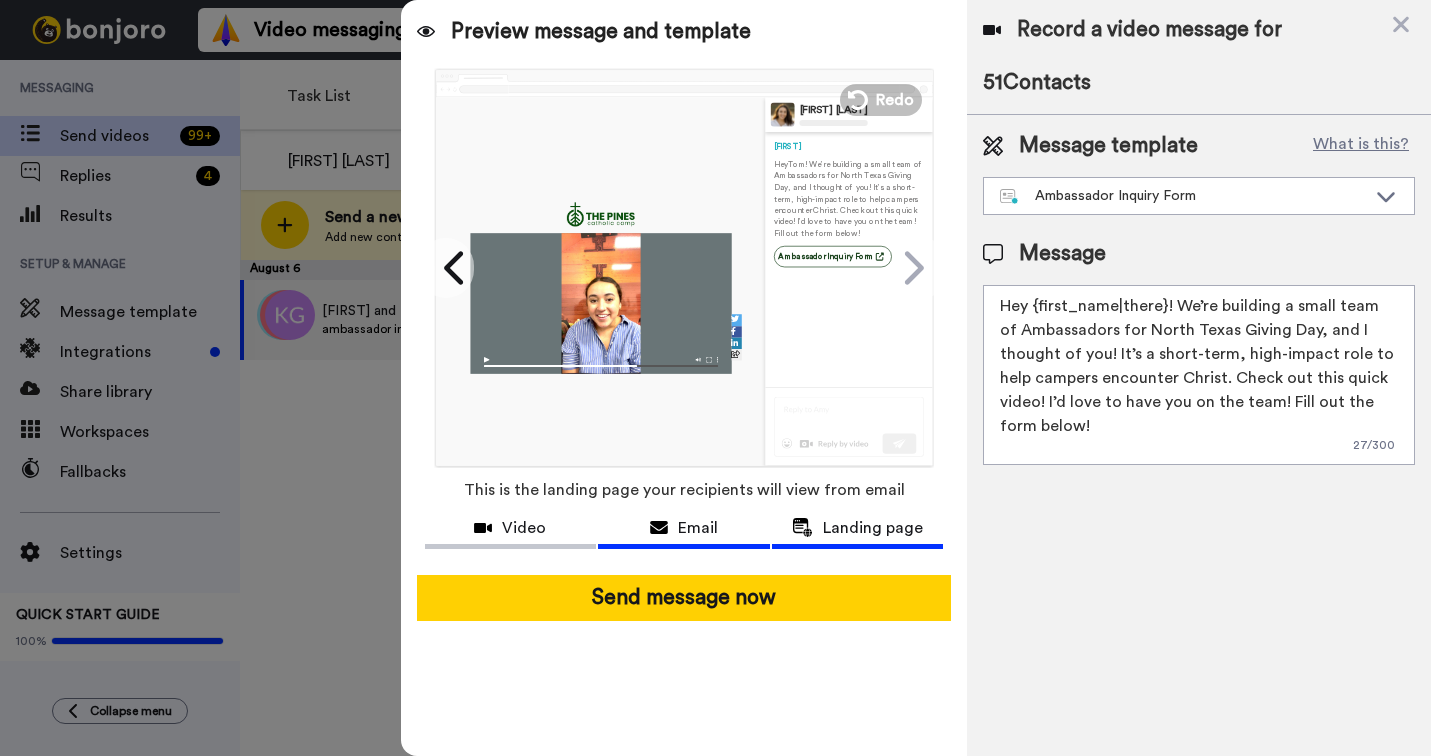 click on "Email" at bounding box center [698, 528] 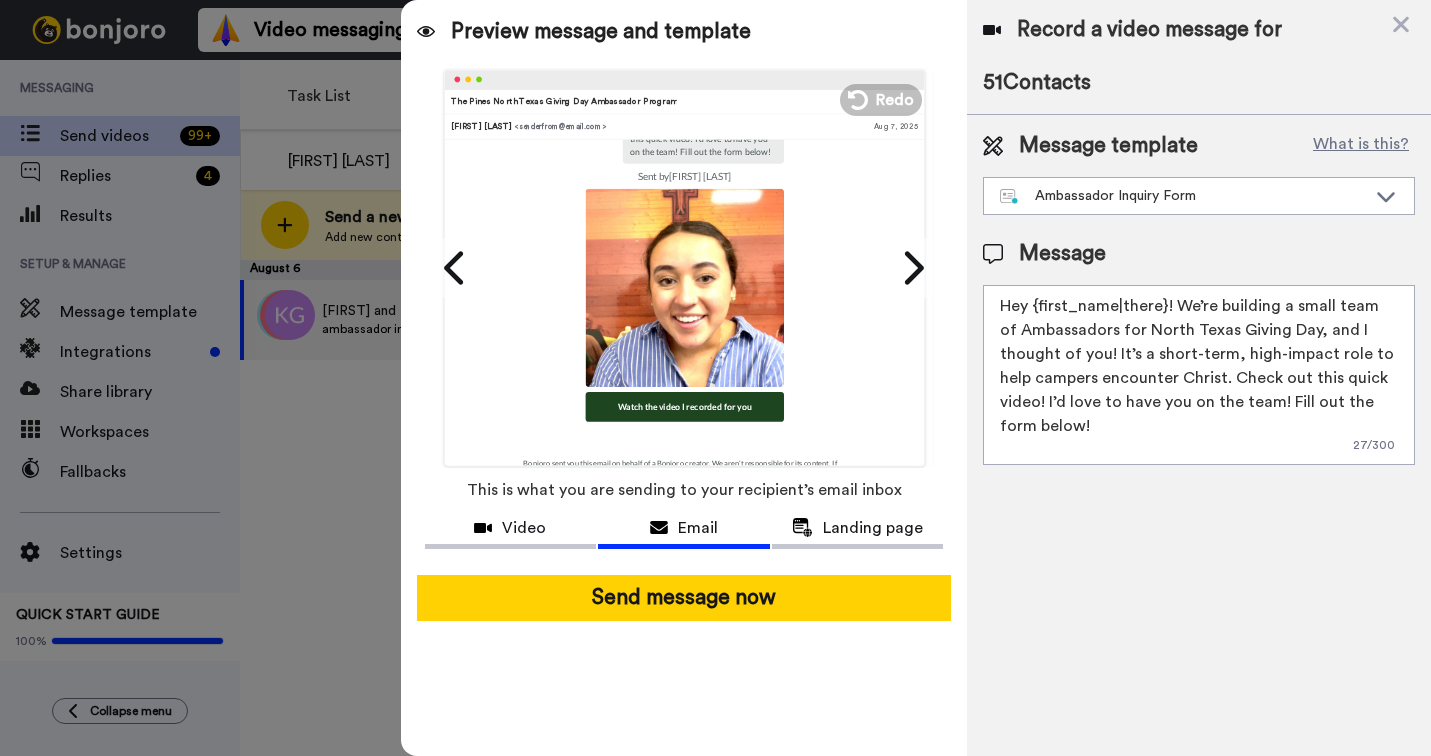scroll, scrollTop: 261, scrollLeft: 0, axis: vertical 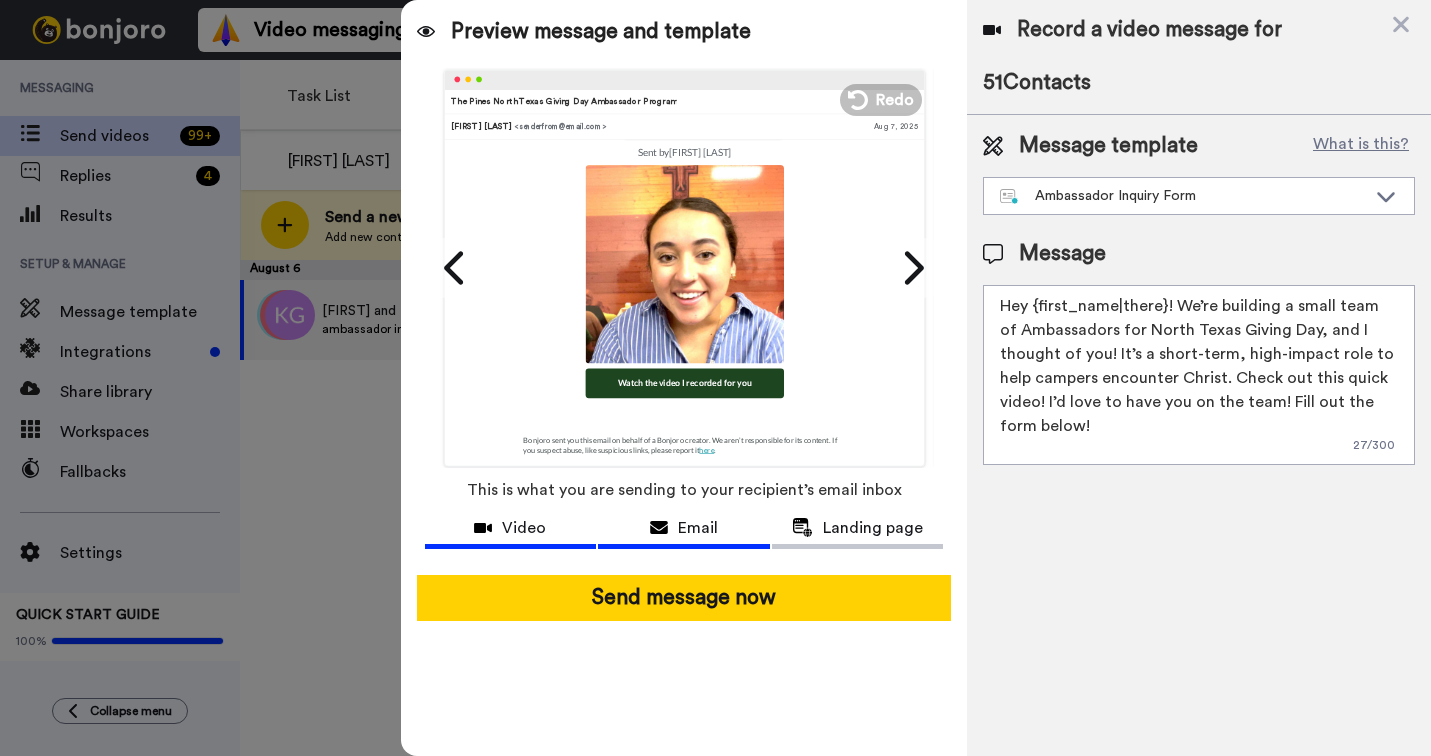 click on "Video" at bounding box center (511, 528) 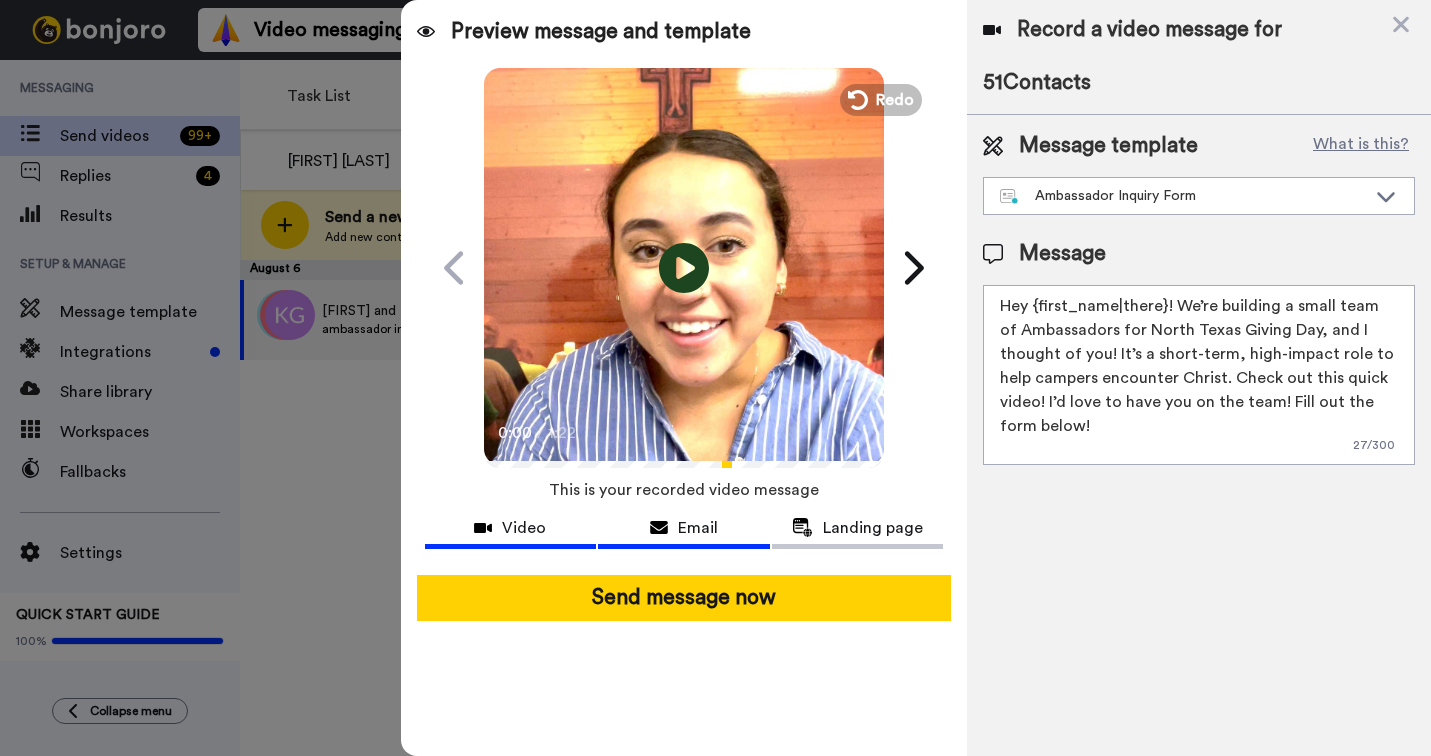 click on "Email" at bounding box center [698, 528] 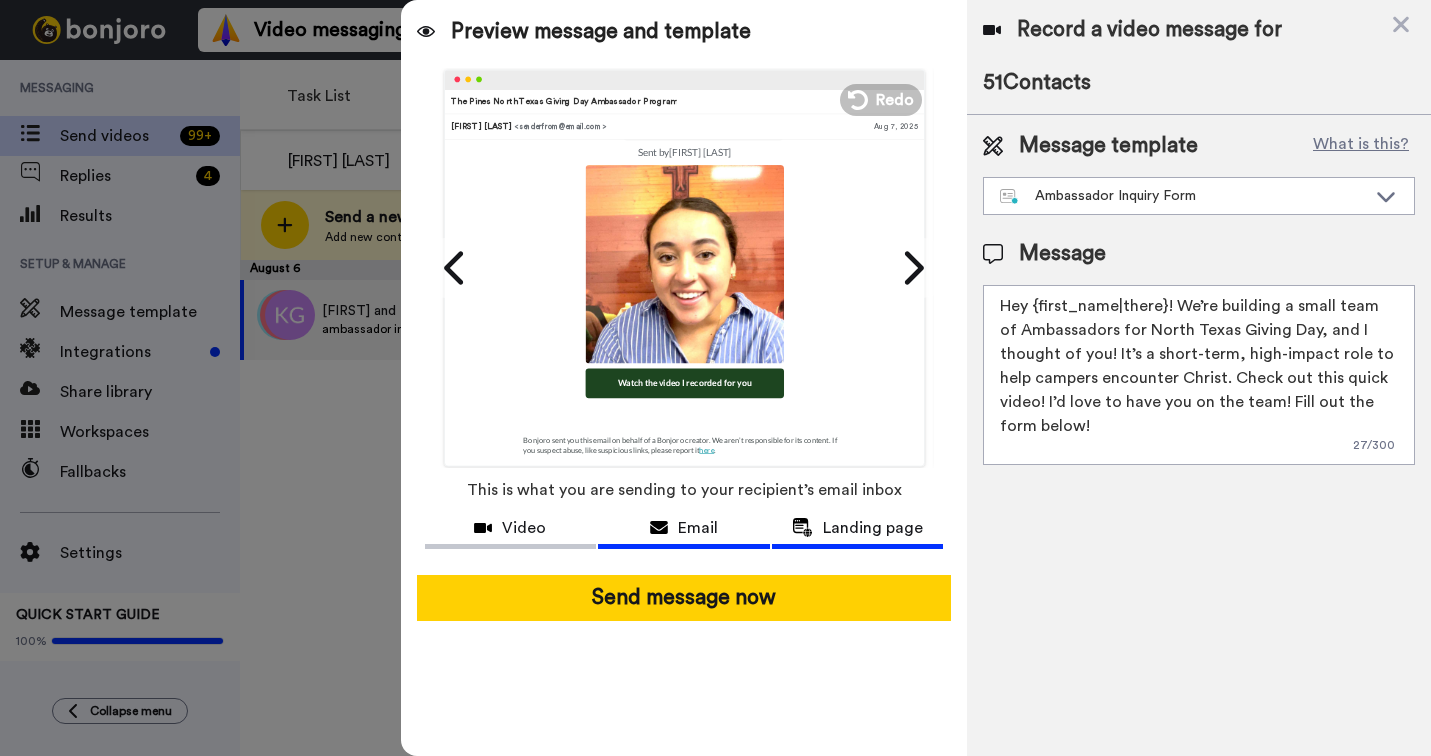 click on "Landing page" at bounding box center [858, 530] 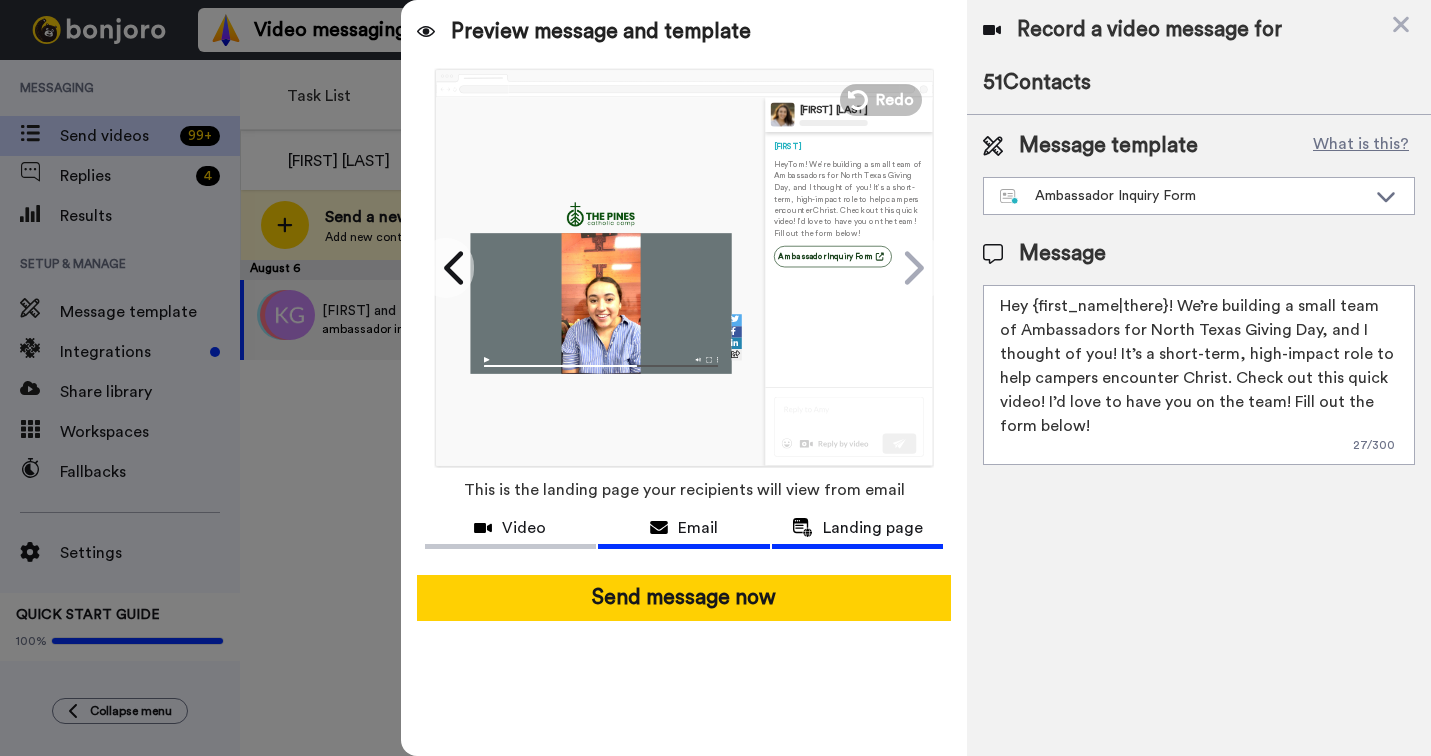 click on "Email" at bounding box center (684, 530) 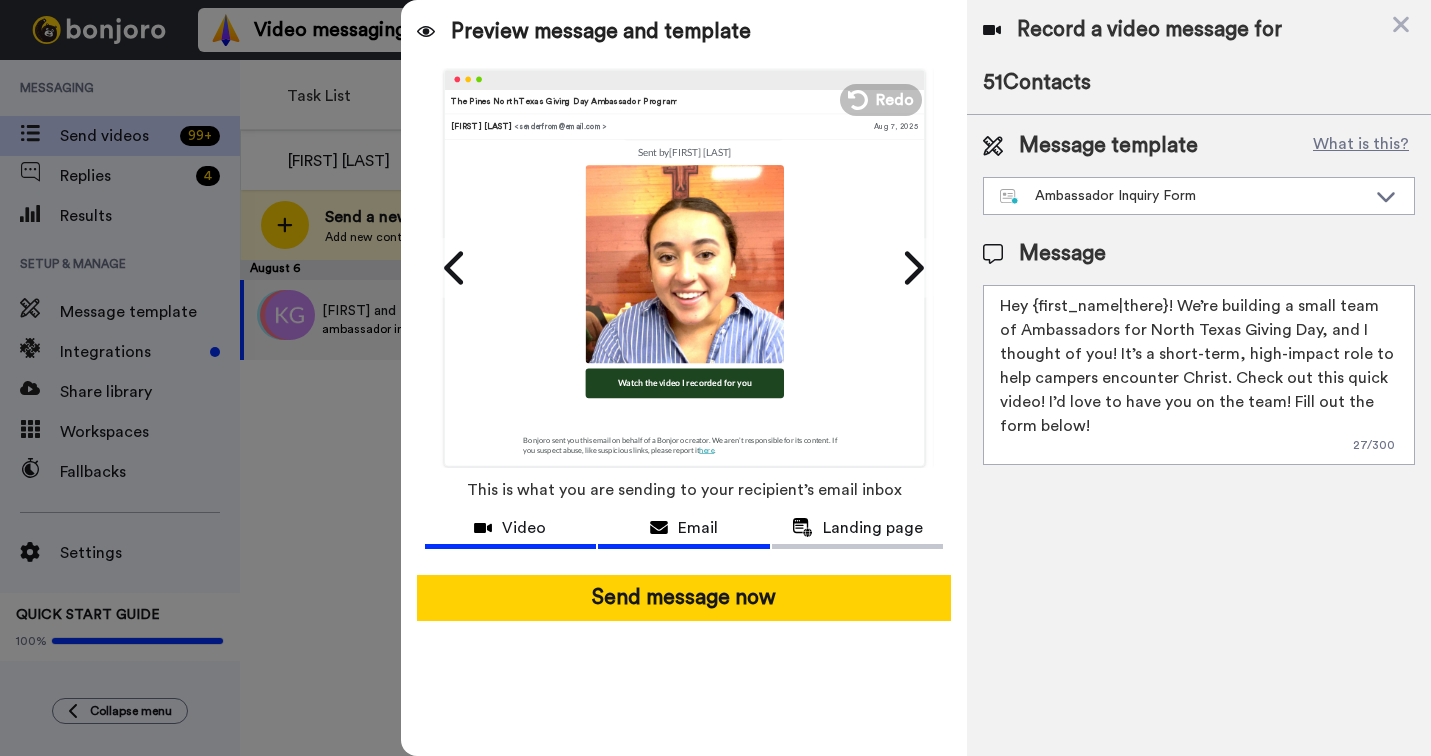 click on "Video" at bounding box center (511, 528) 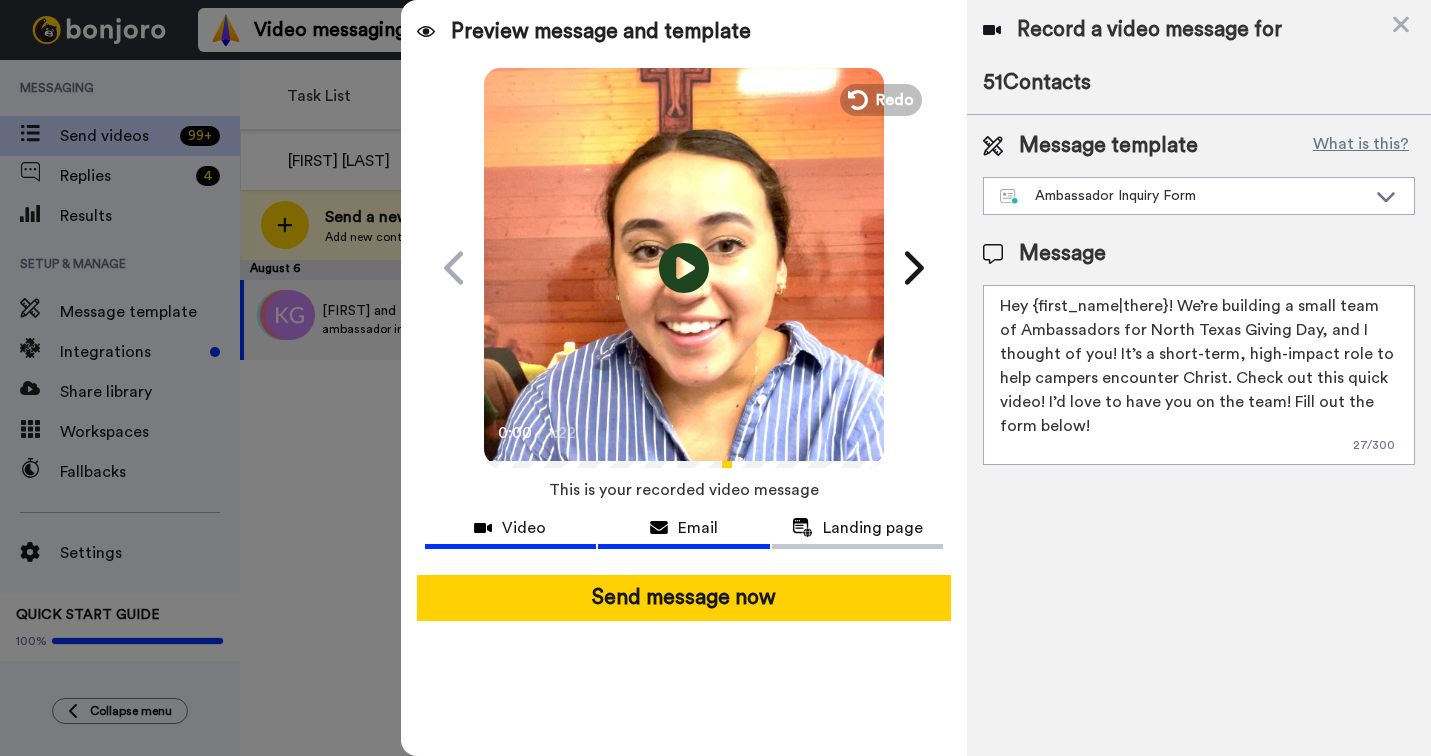 click on "Email" at bounding box center [684, 528] 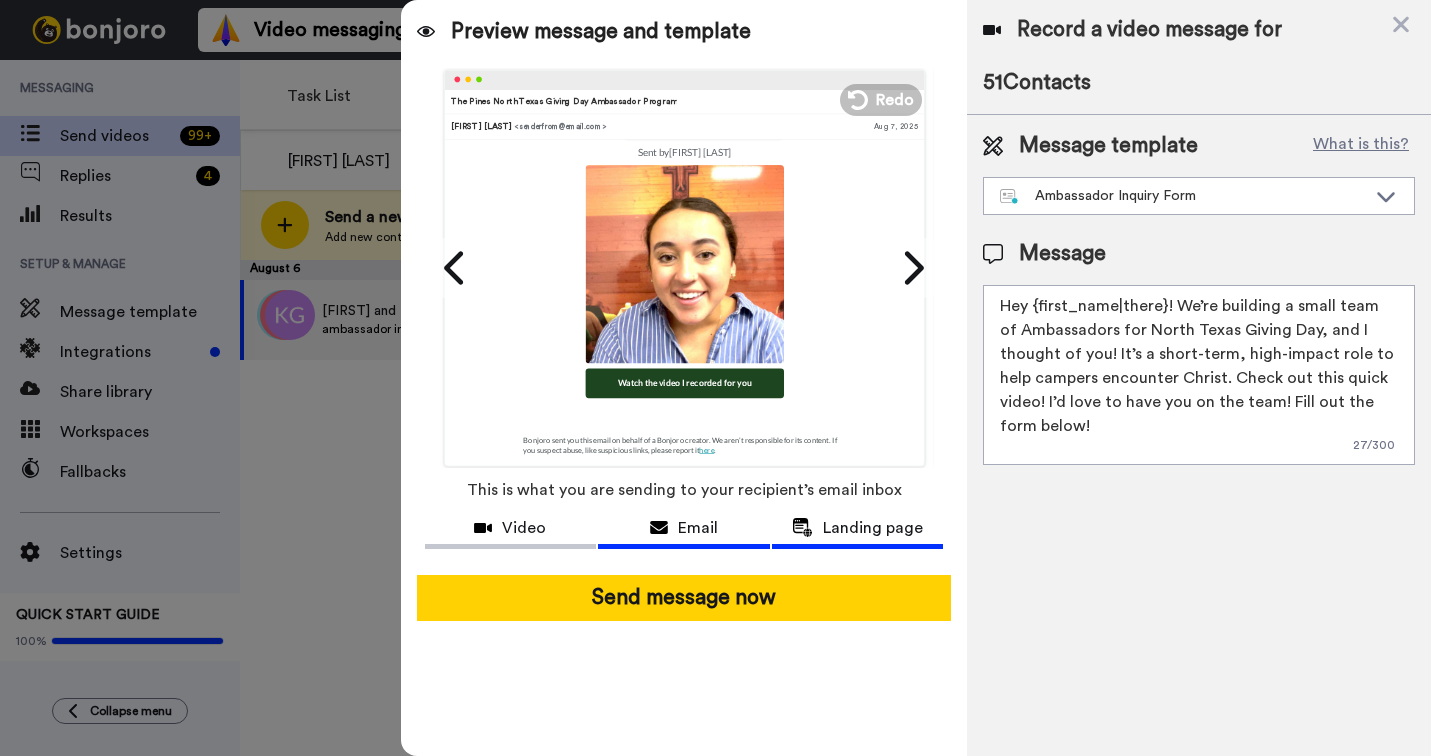 click on "Landing page" at bounding box center (858, 528) 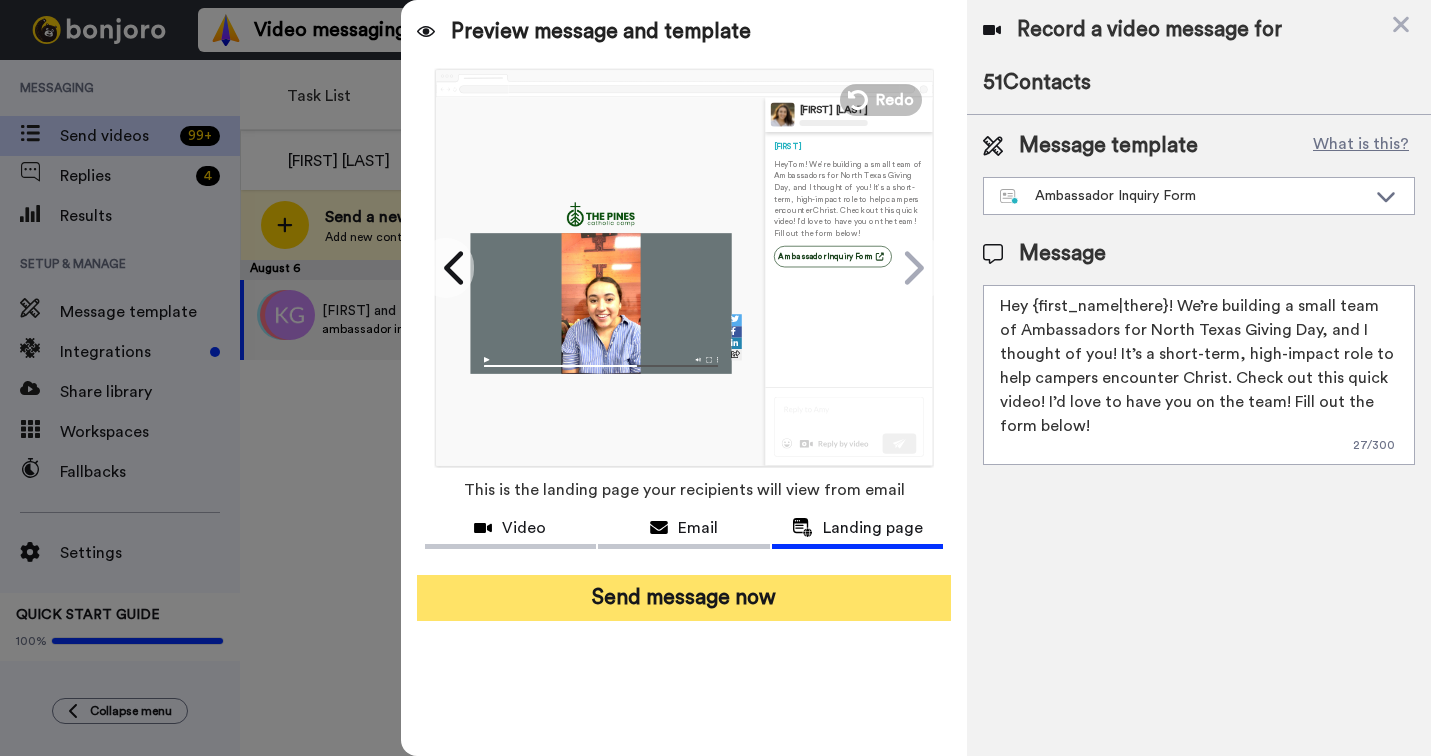 click on "Send message now" at bounding box center [684, 598] 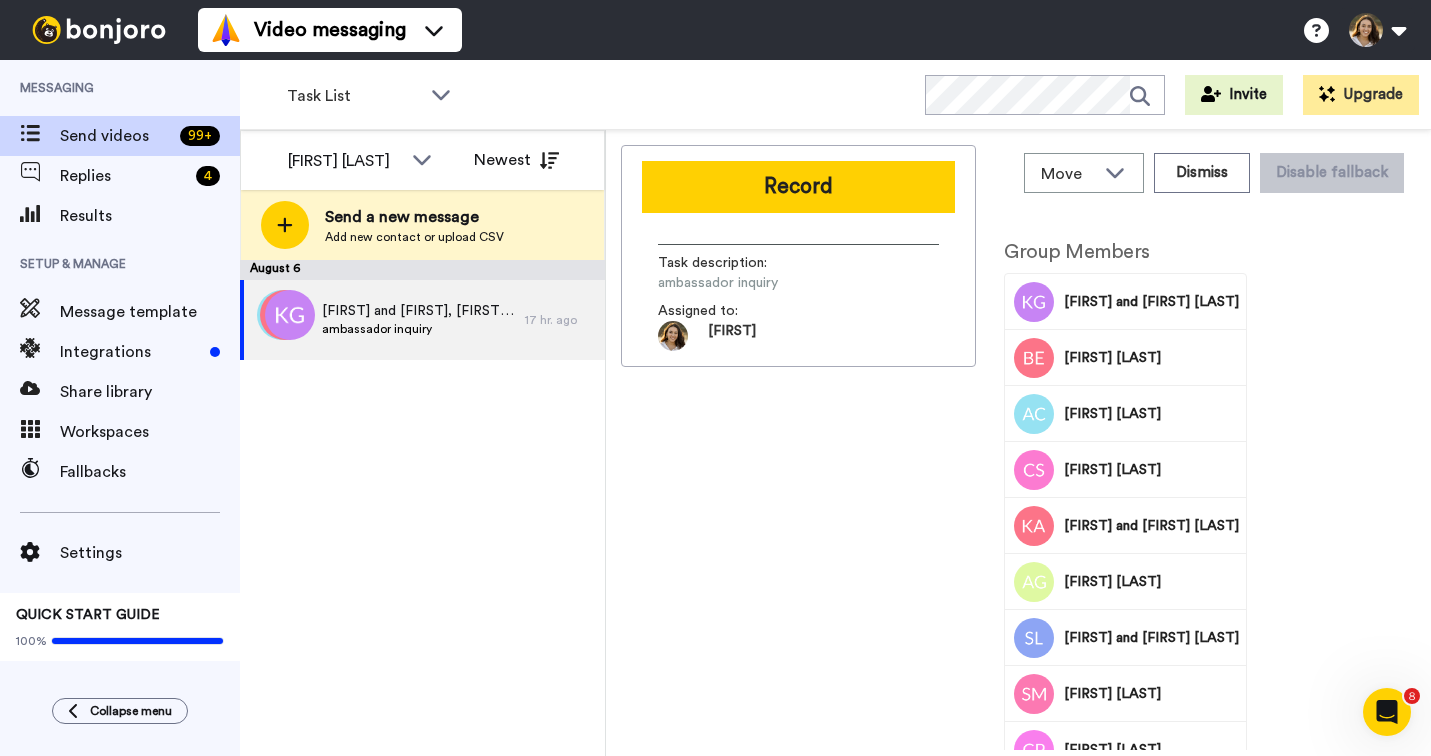 scroll, scrollTop: 0, scrollLeft: 0, axis: both 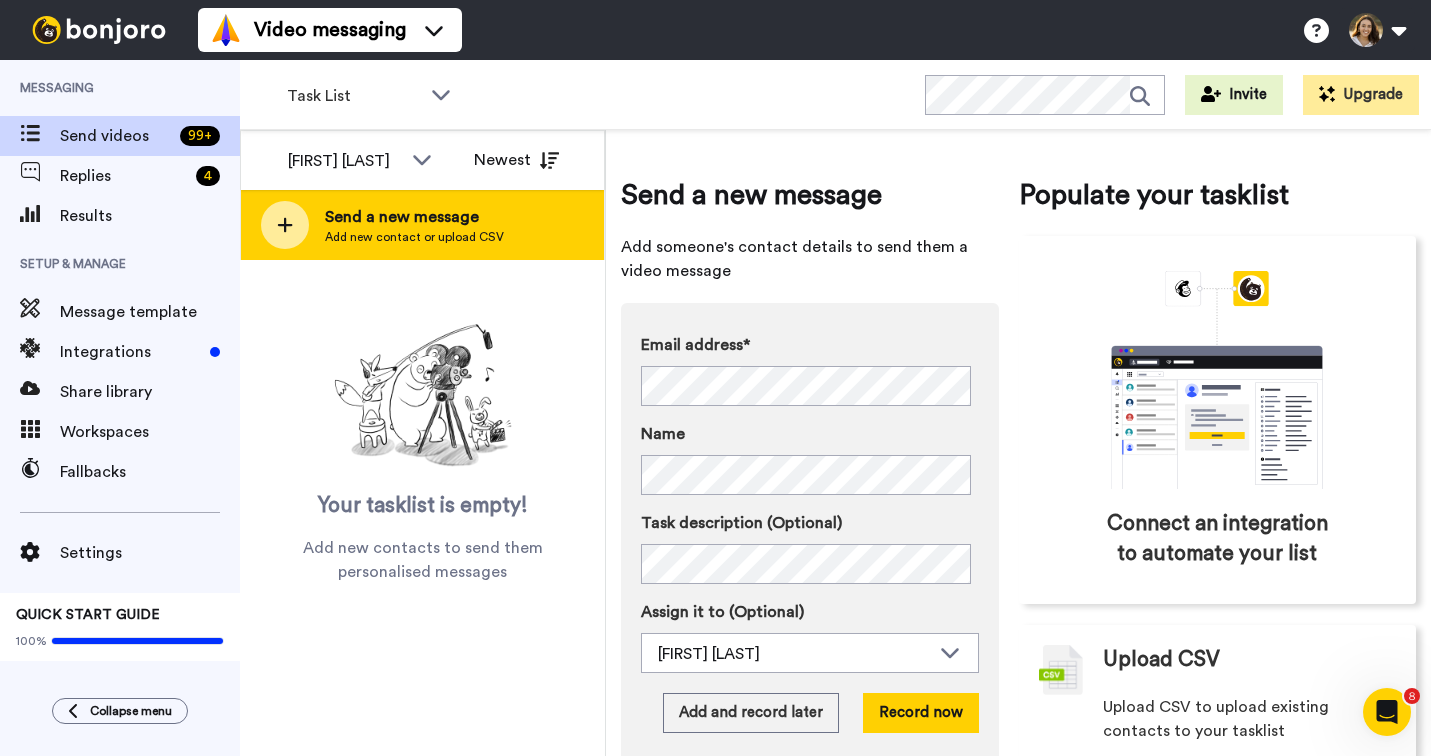 click on "Add new contact or upload CSV" at bounding box center (414, 237) 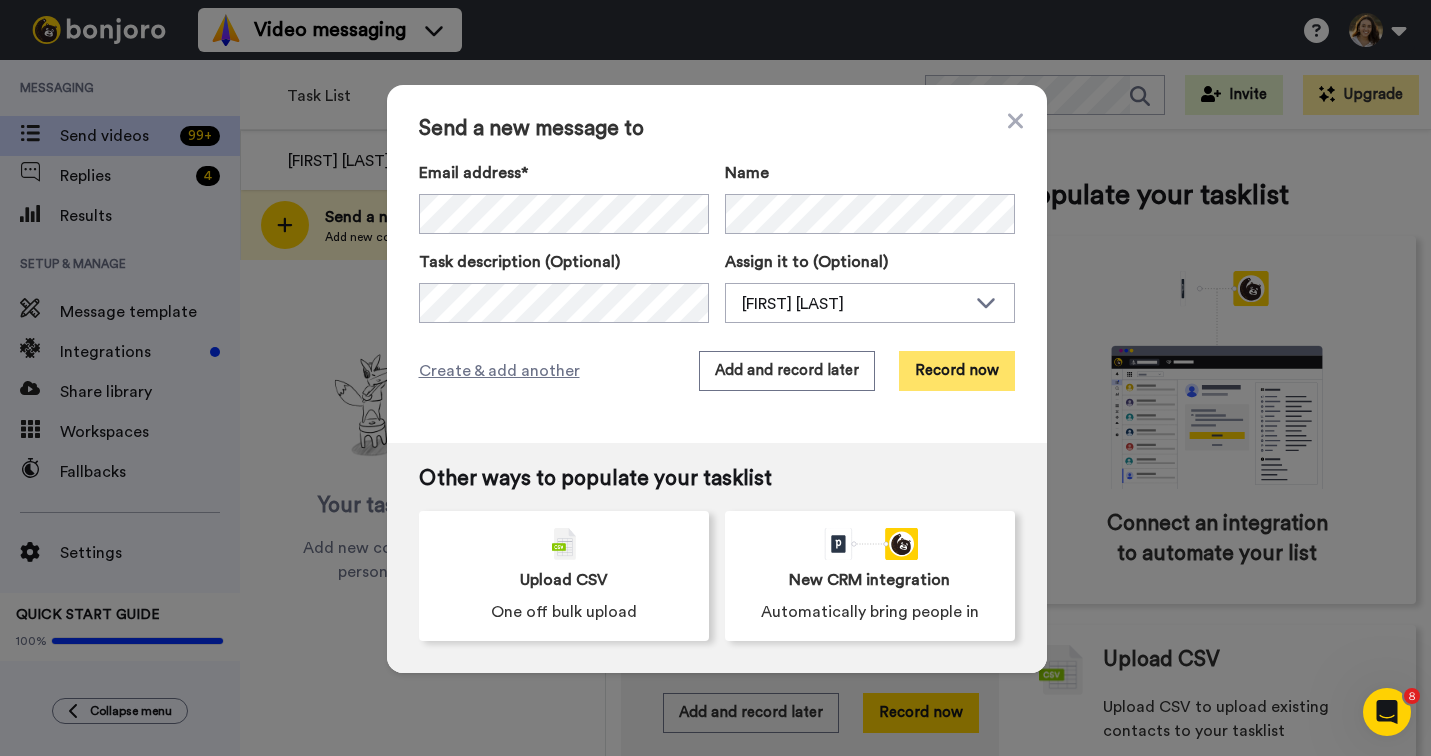 click on "Record now" at bounding box center (957, 371) 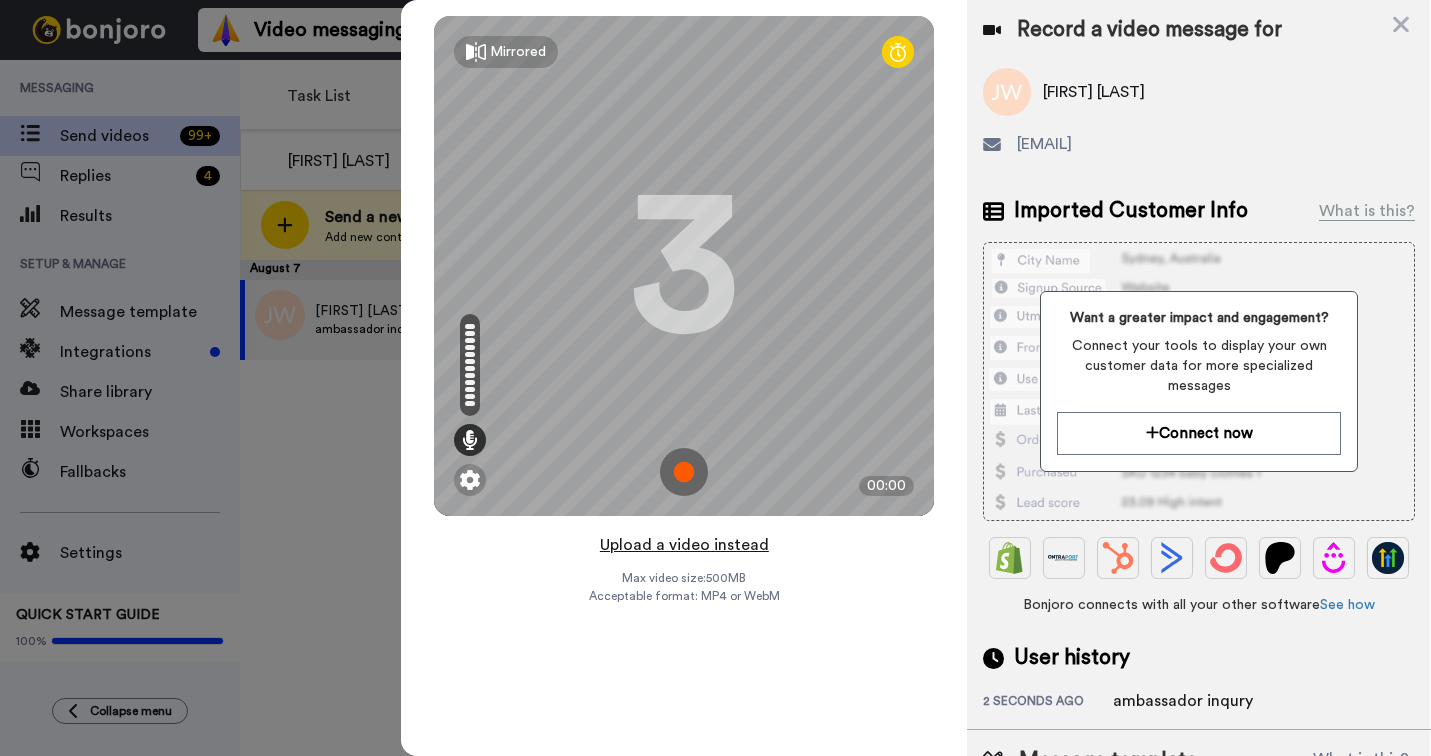 click on "Upload a video instead" at bounding box center (684, 545) 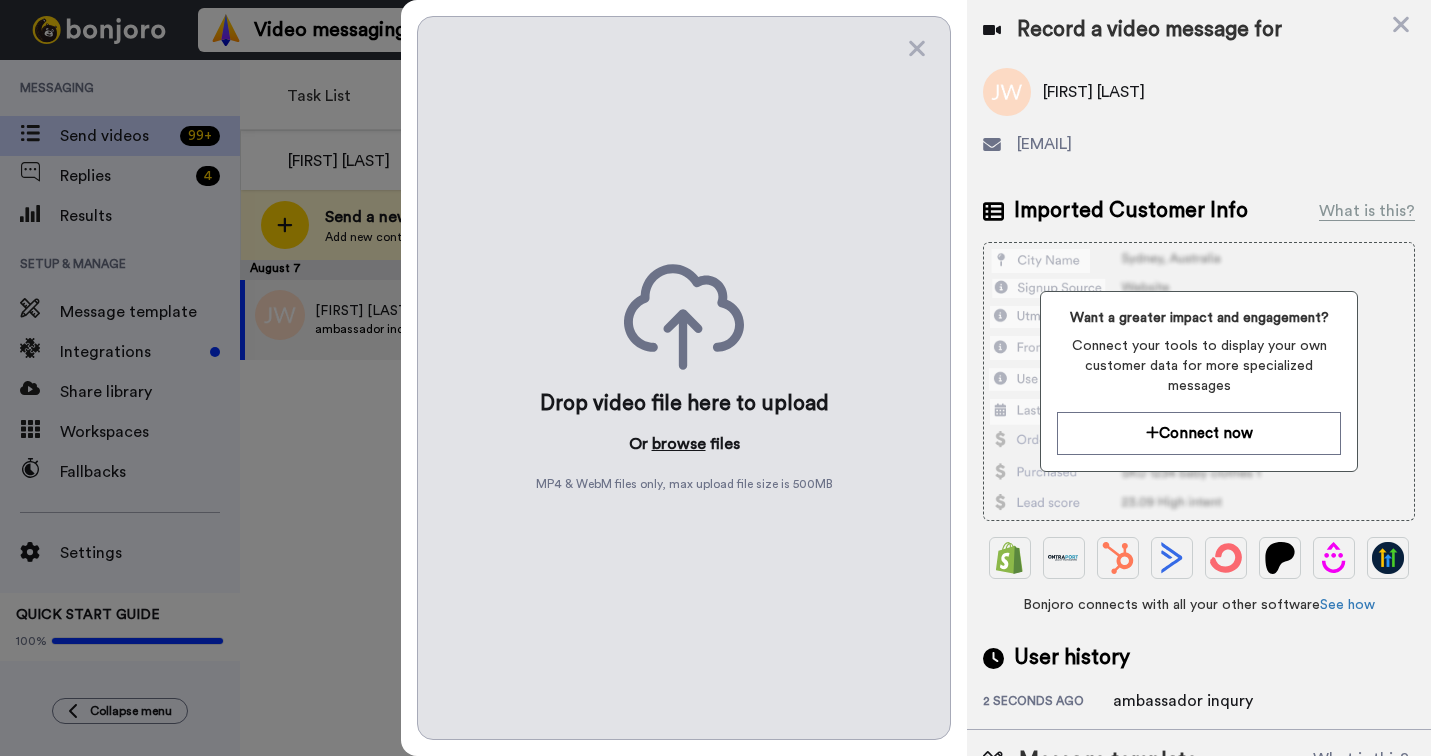 click on "browse" at bounding box center [679, 444] 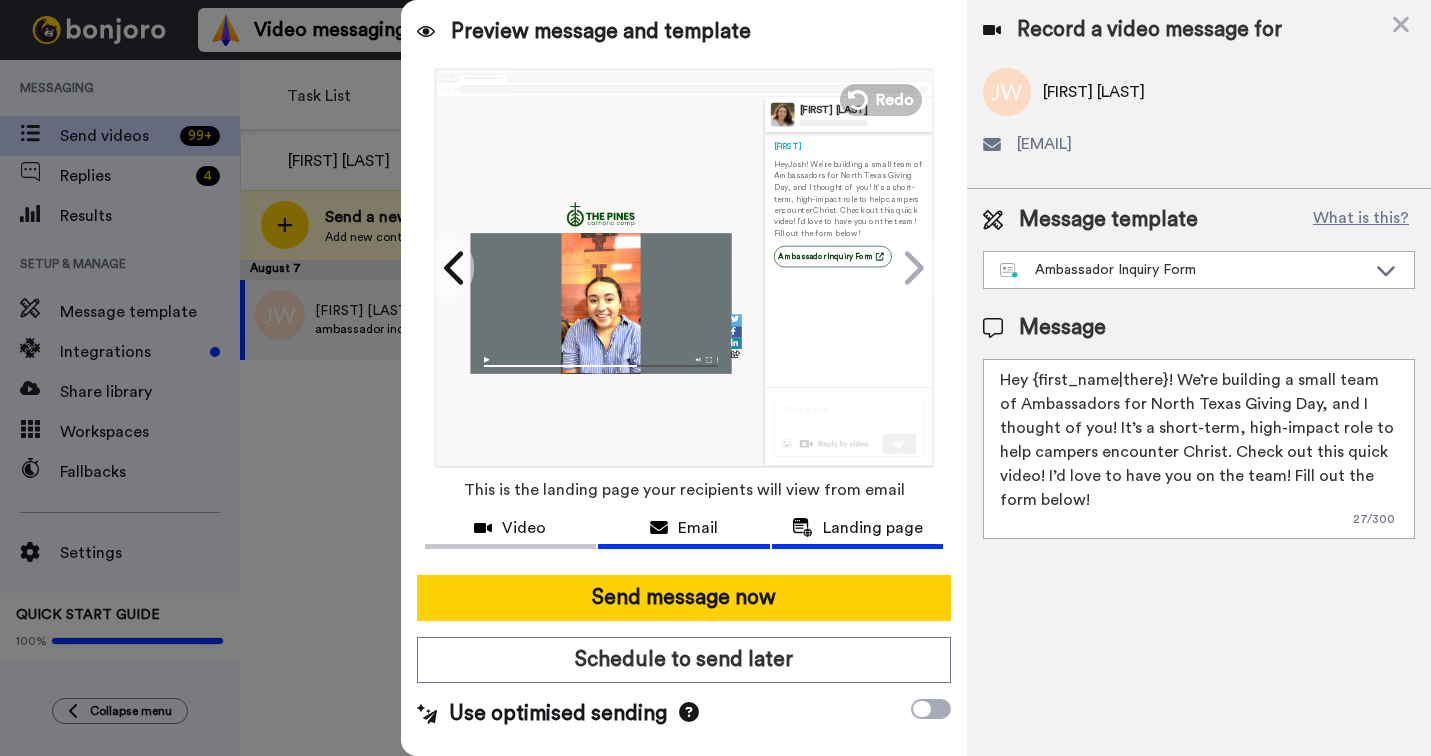 click on "Email" at bounding box center [684, 530] 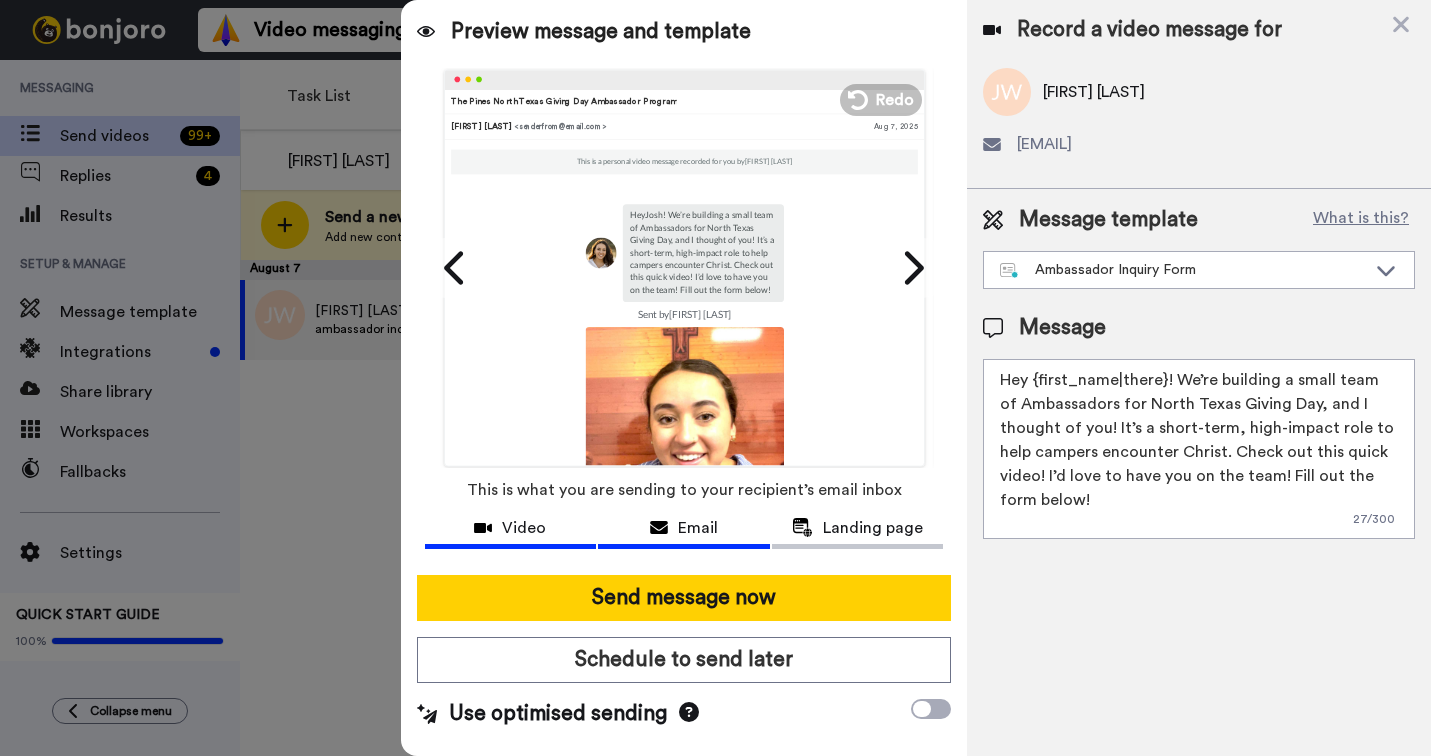 click on "Video" at bounding box center [511, 528] 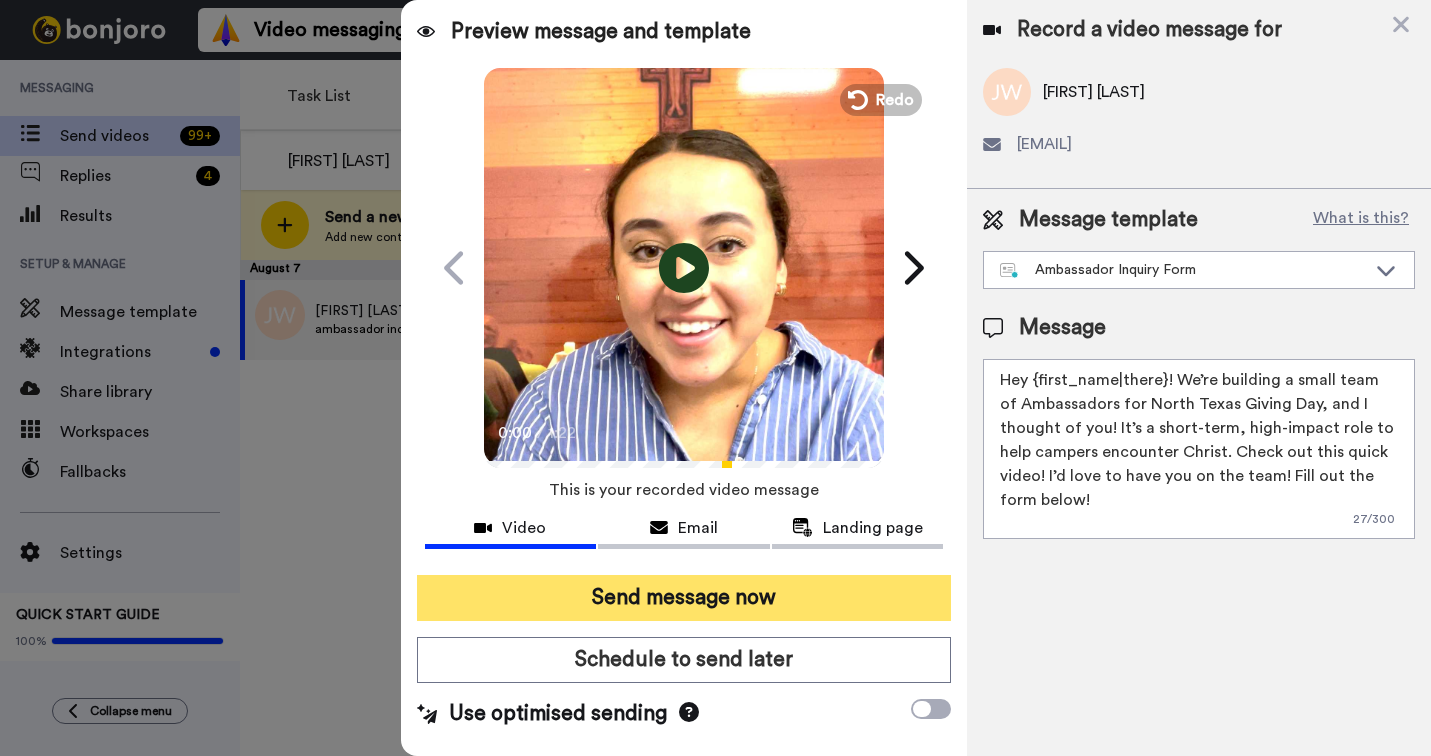 click on "Send message now" at bounding box center [684, 598] 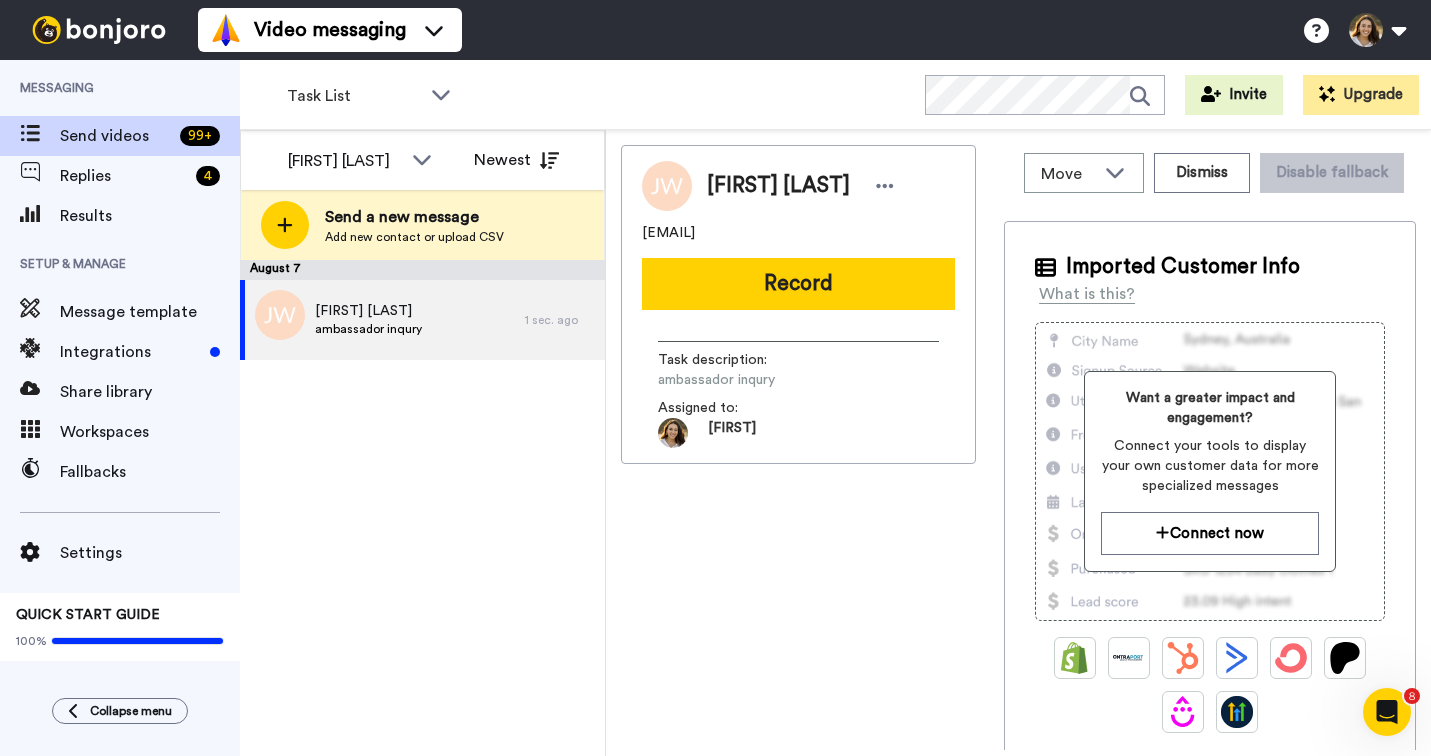 scroll, scrollTop: 0, scrollLeft: 0, axis: both 